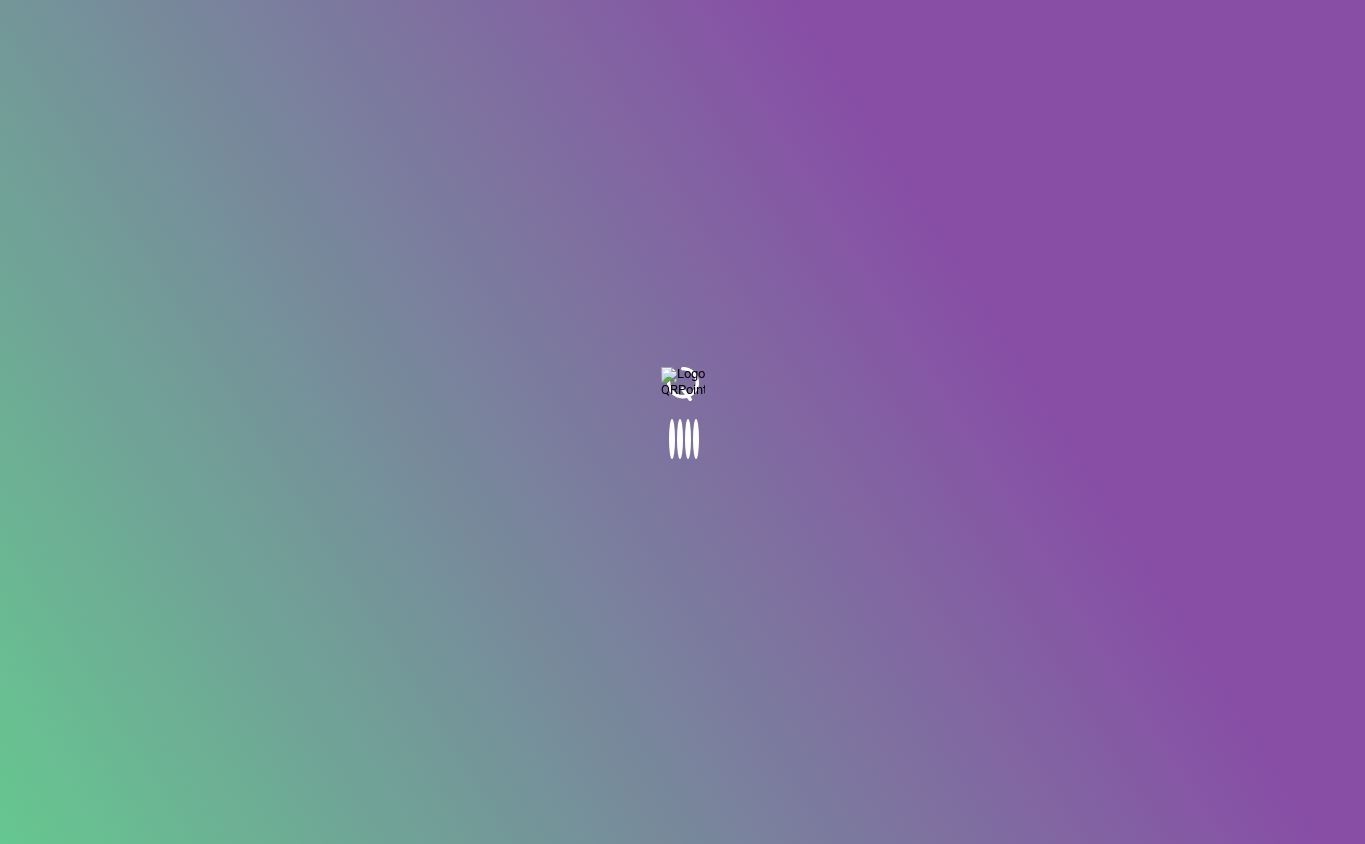 scroll, scrollTop: 0, scrollLeft: 0, axis: both 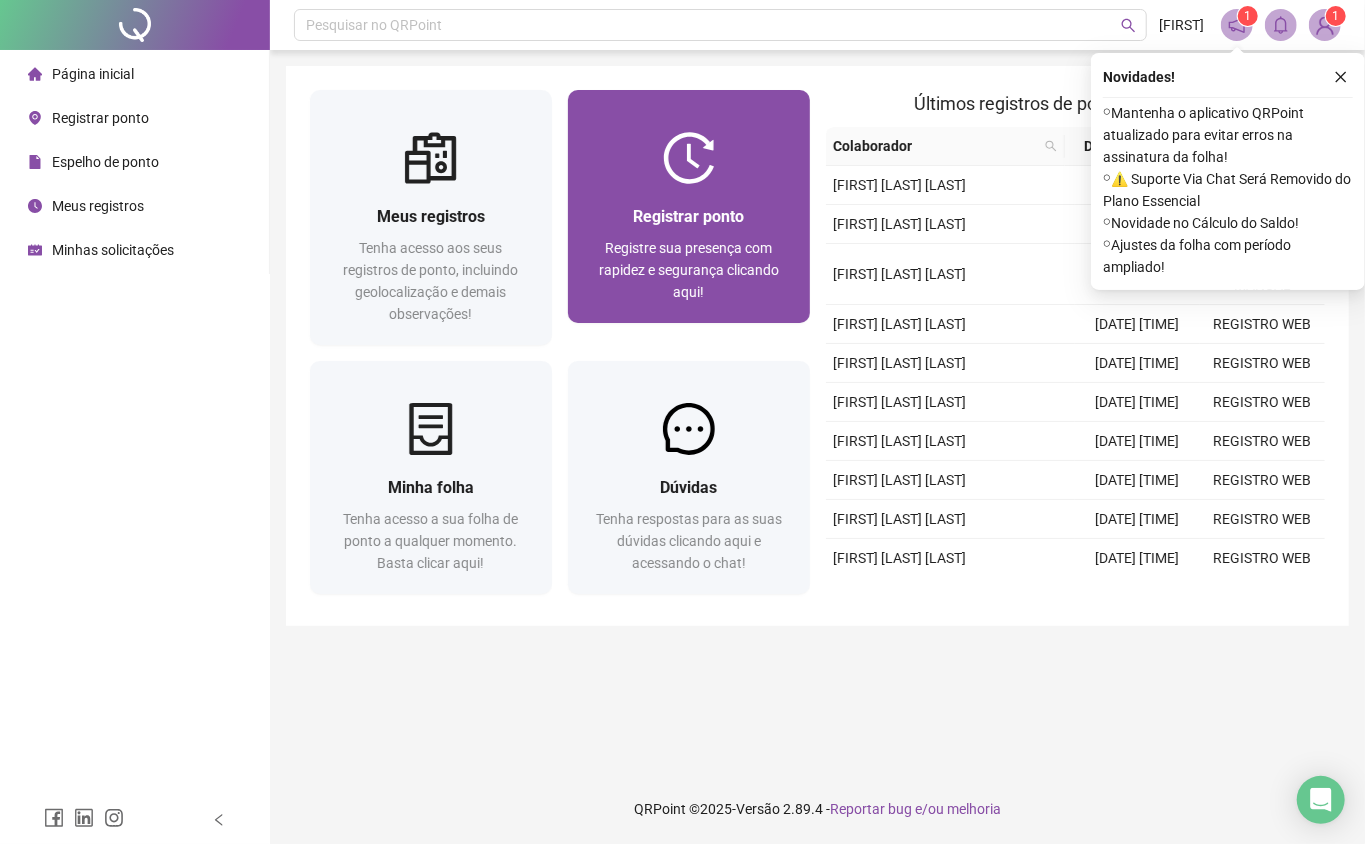 click on "Registre sua presença com rapidez e segurança clicando aqui!" at bounding box center (689, 270) 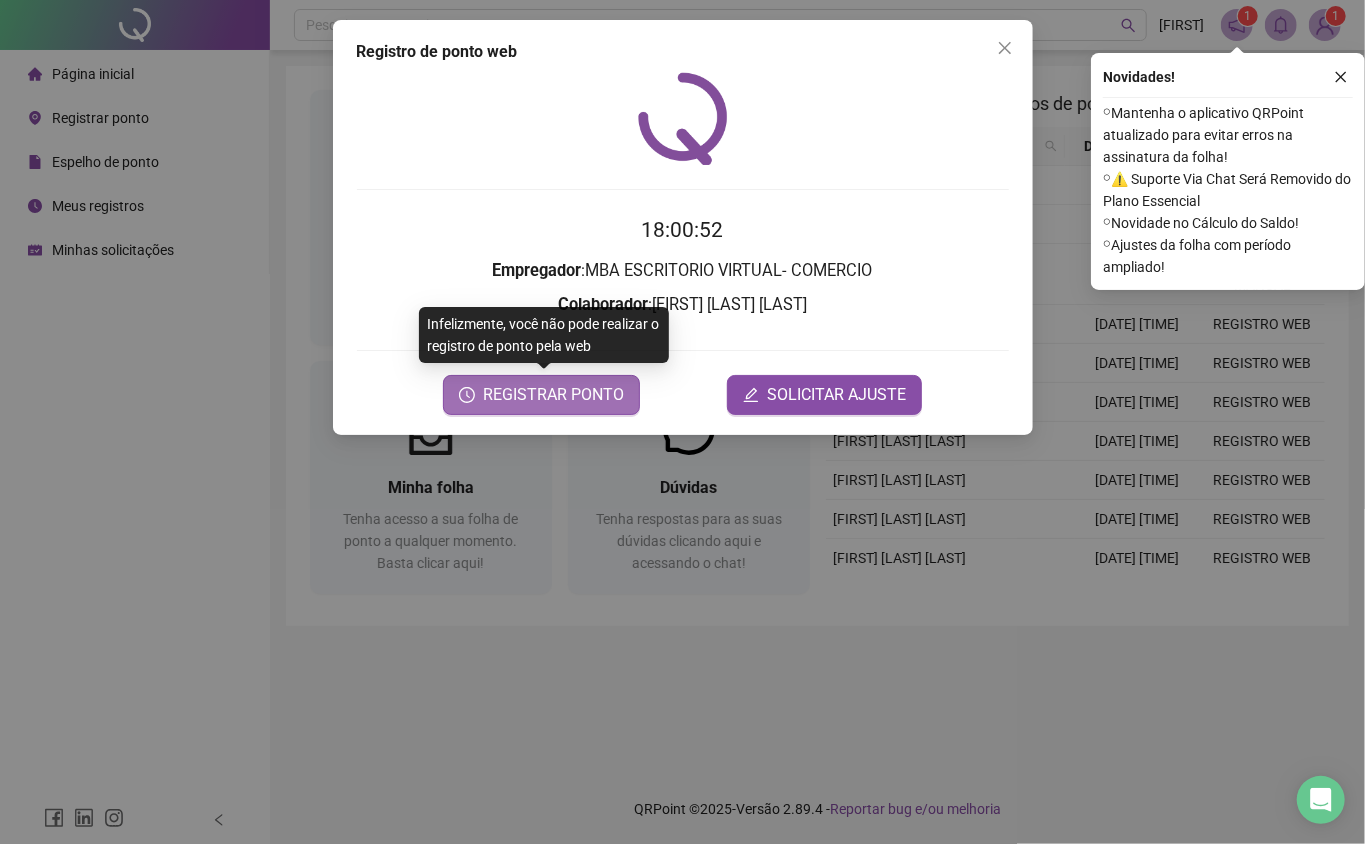 click on "REGISTRAR PONTO" at bounding box center (553, 395) 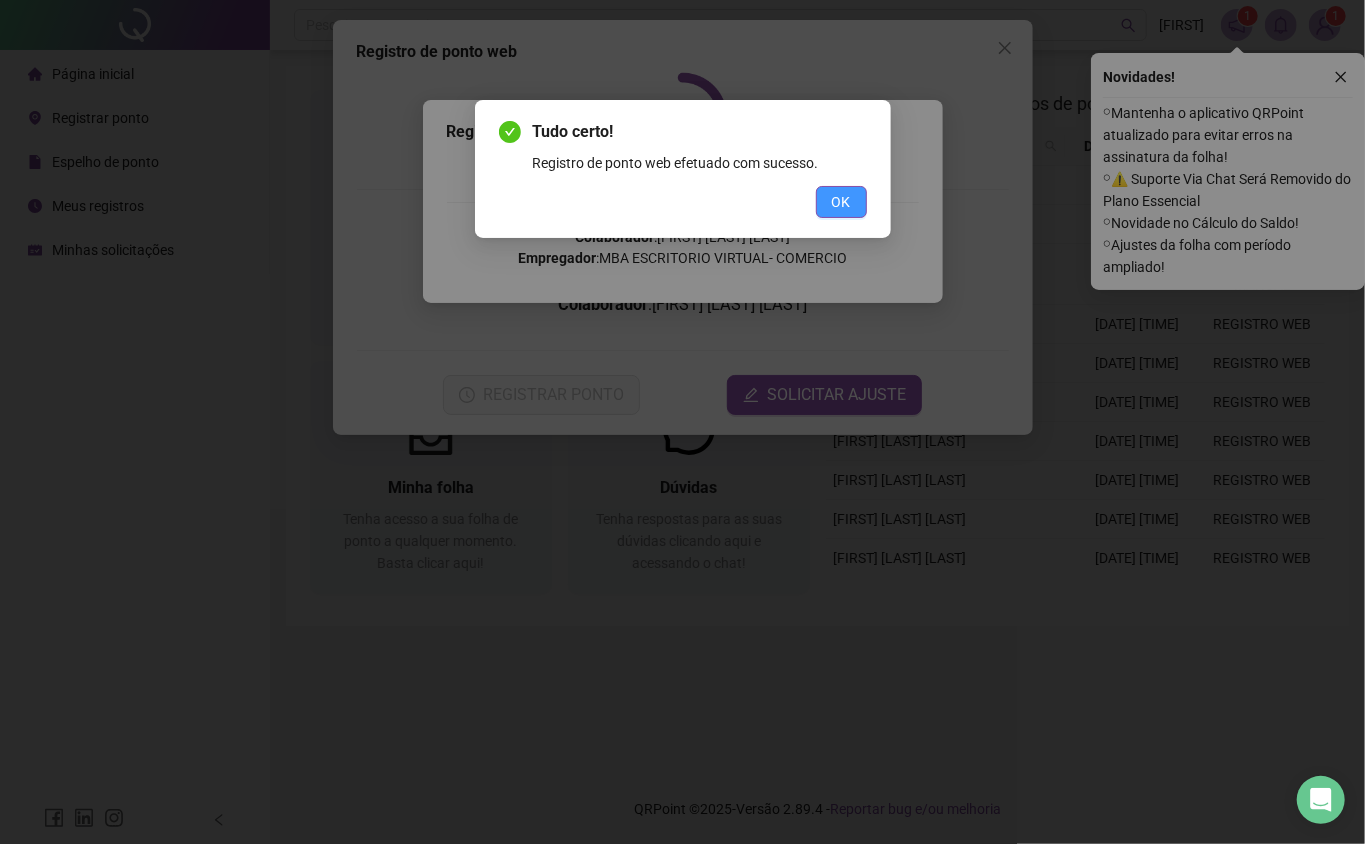 click on "OK" at bounding box center (841, 202) 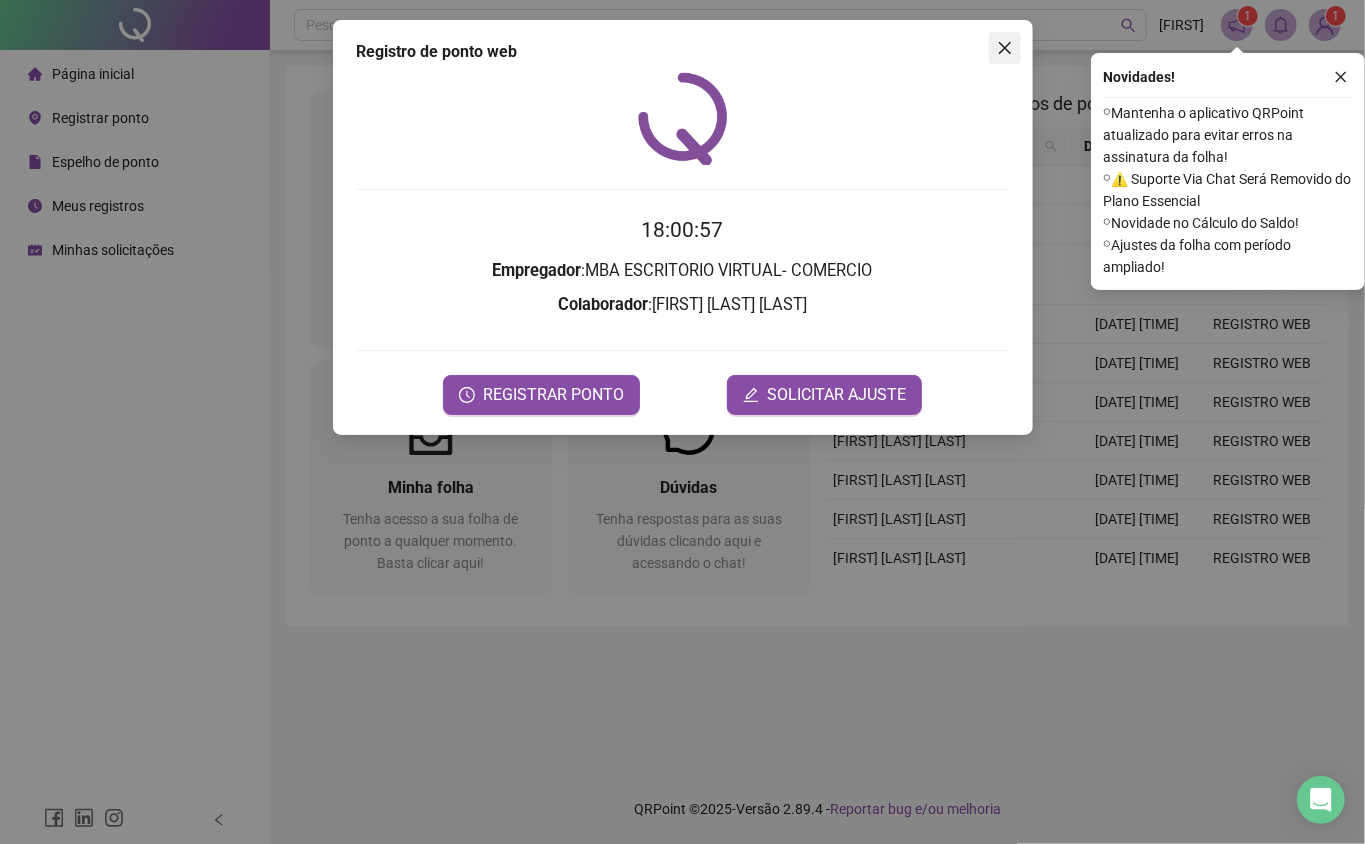 click at bounding box center [1005, 48] 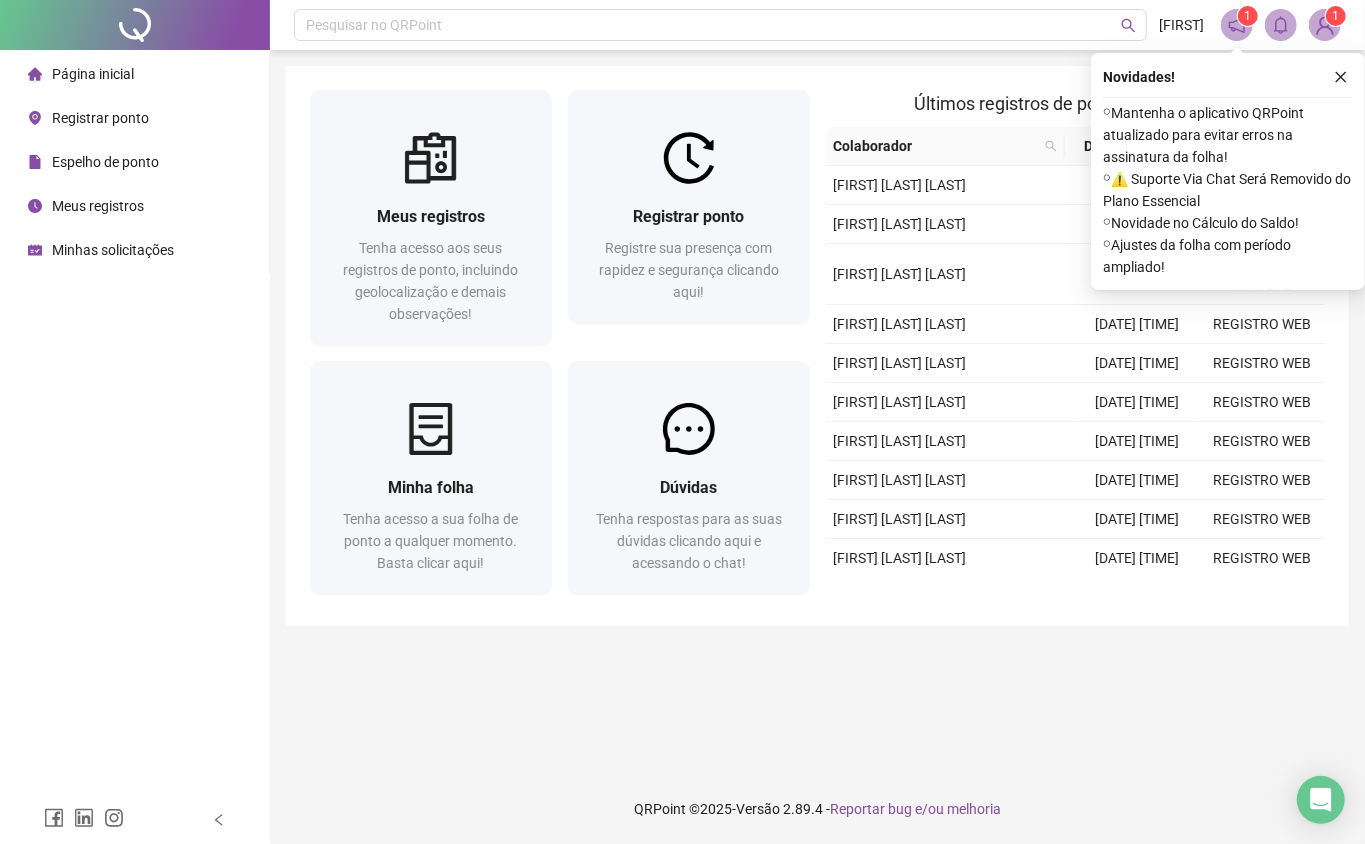 click at bounding box center [1325, 25] 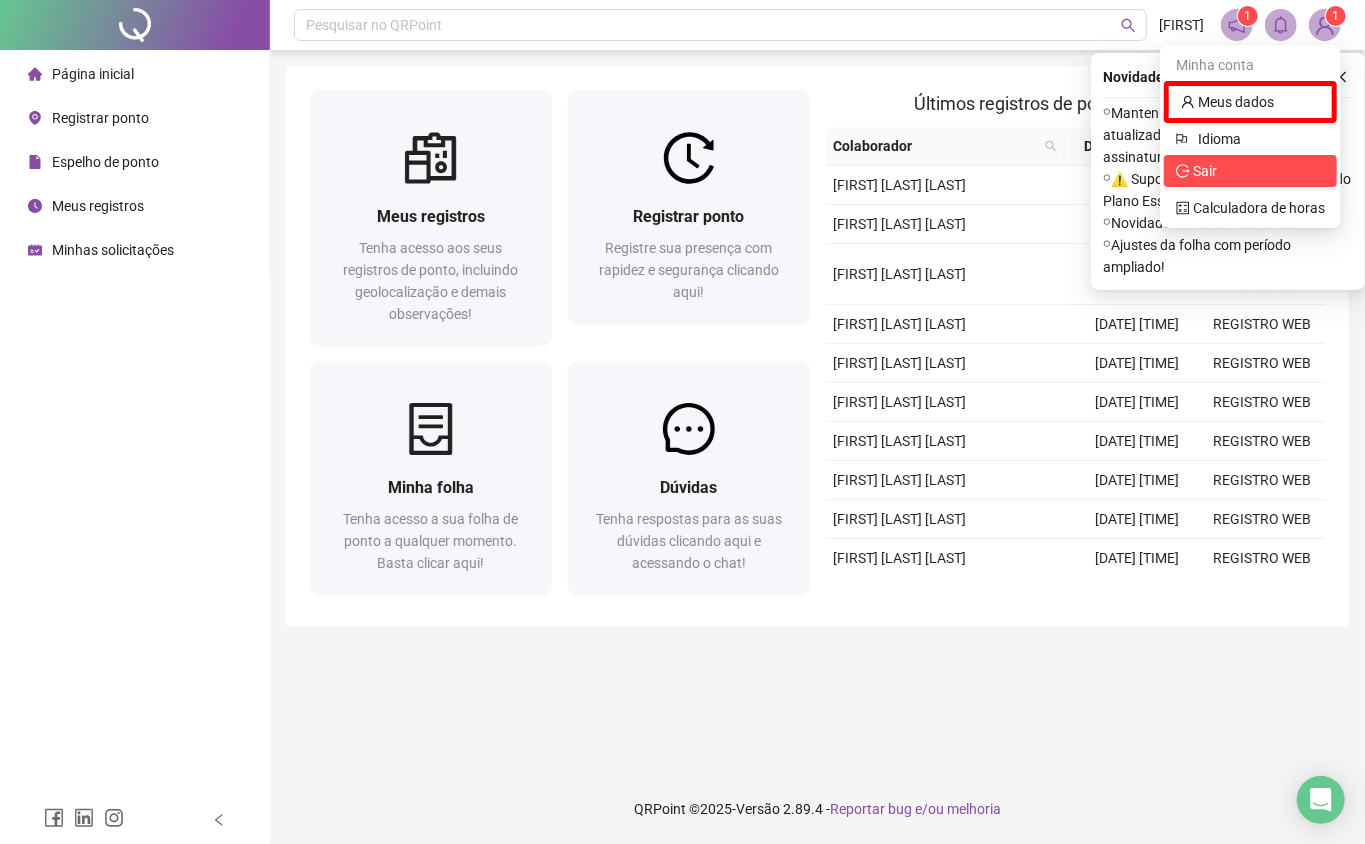 click on "Sair" at bounding box center (1250, 171) 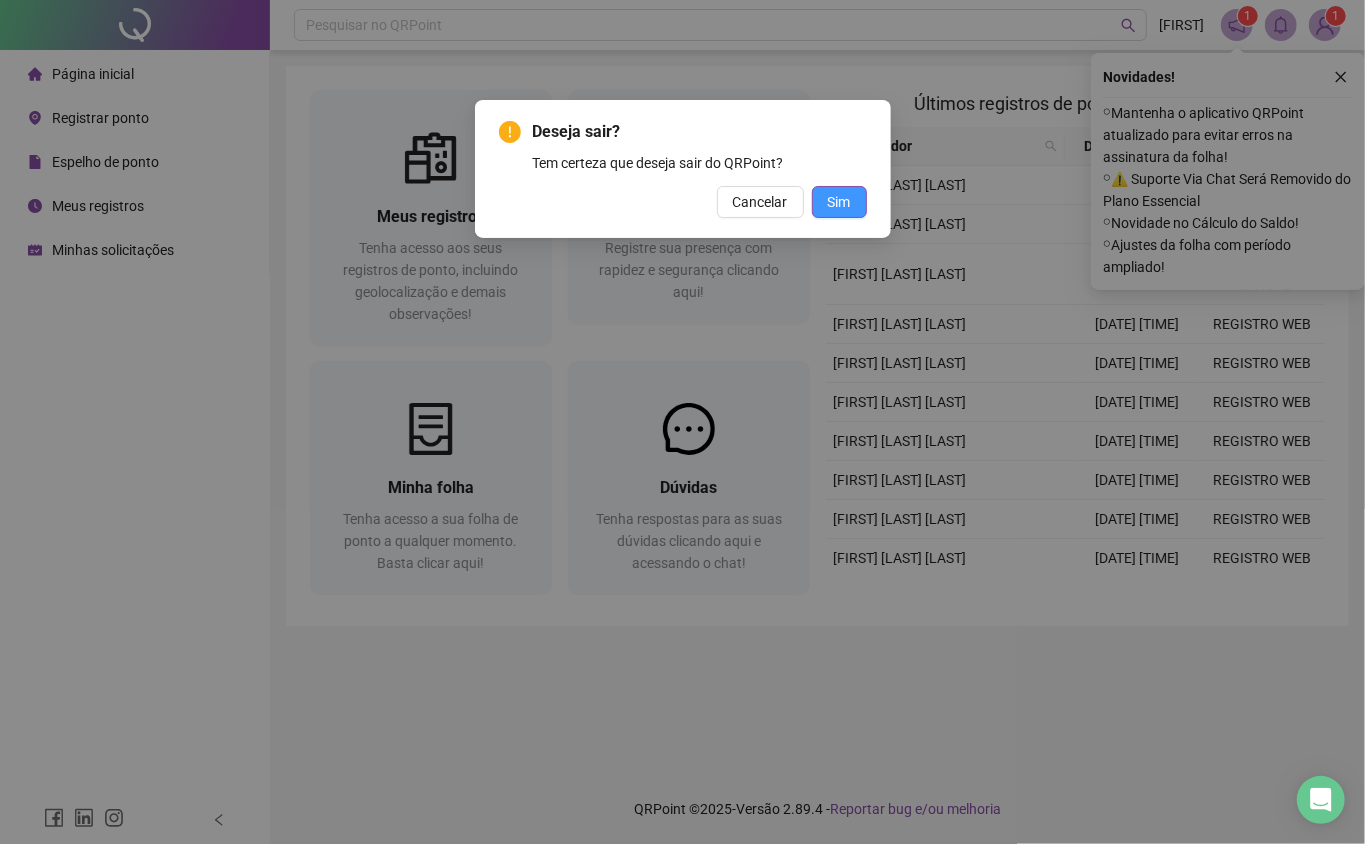 click on "Sim" at bounding box center [839, 202] 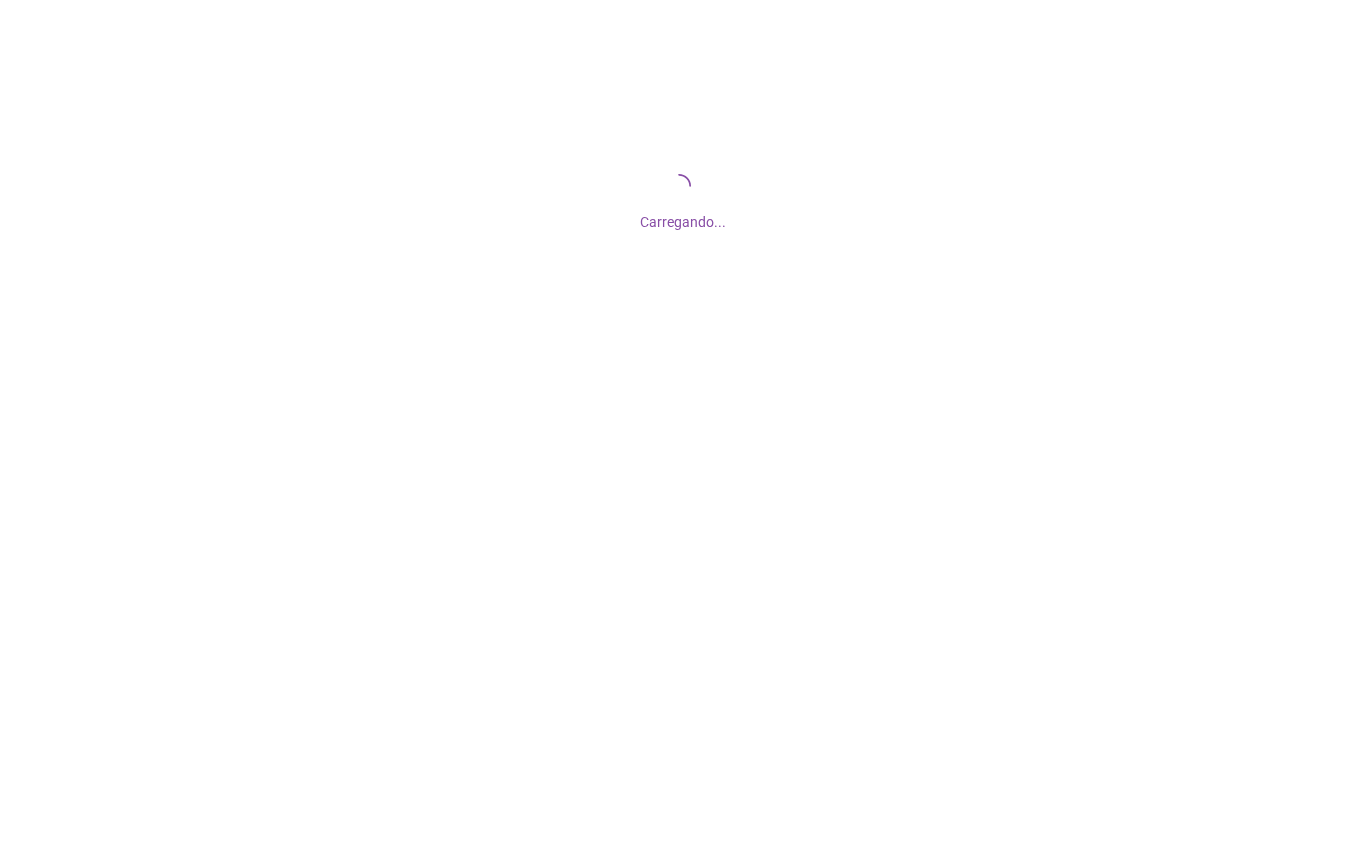 scroll, scrollTop: 0, scrollLeft: 0, axis: both 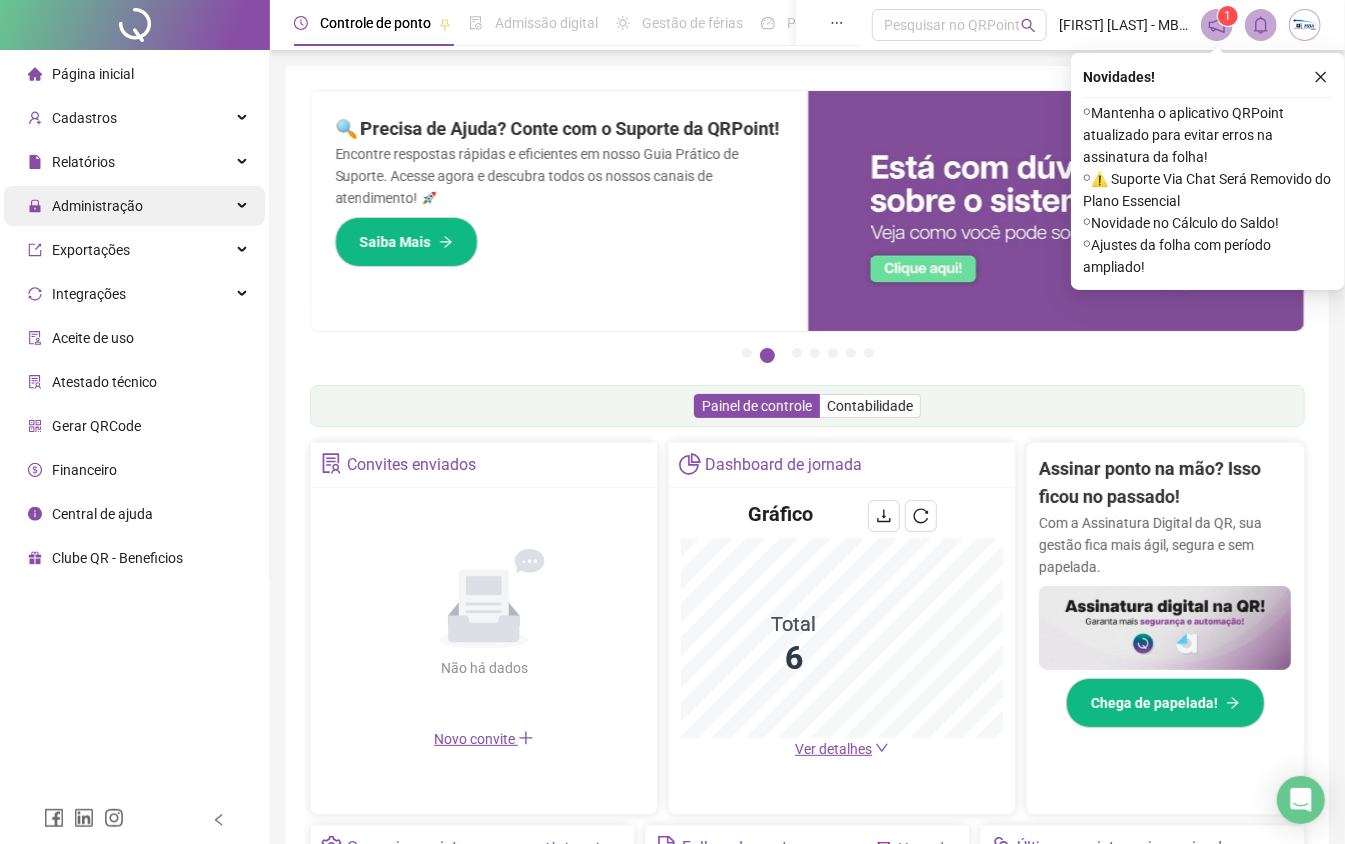click on "Administração" at bounding box center [85, 206] 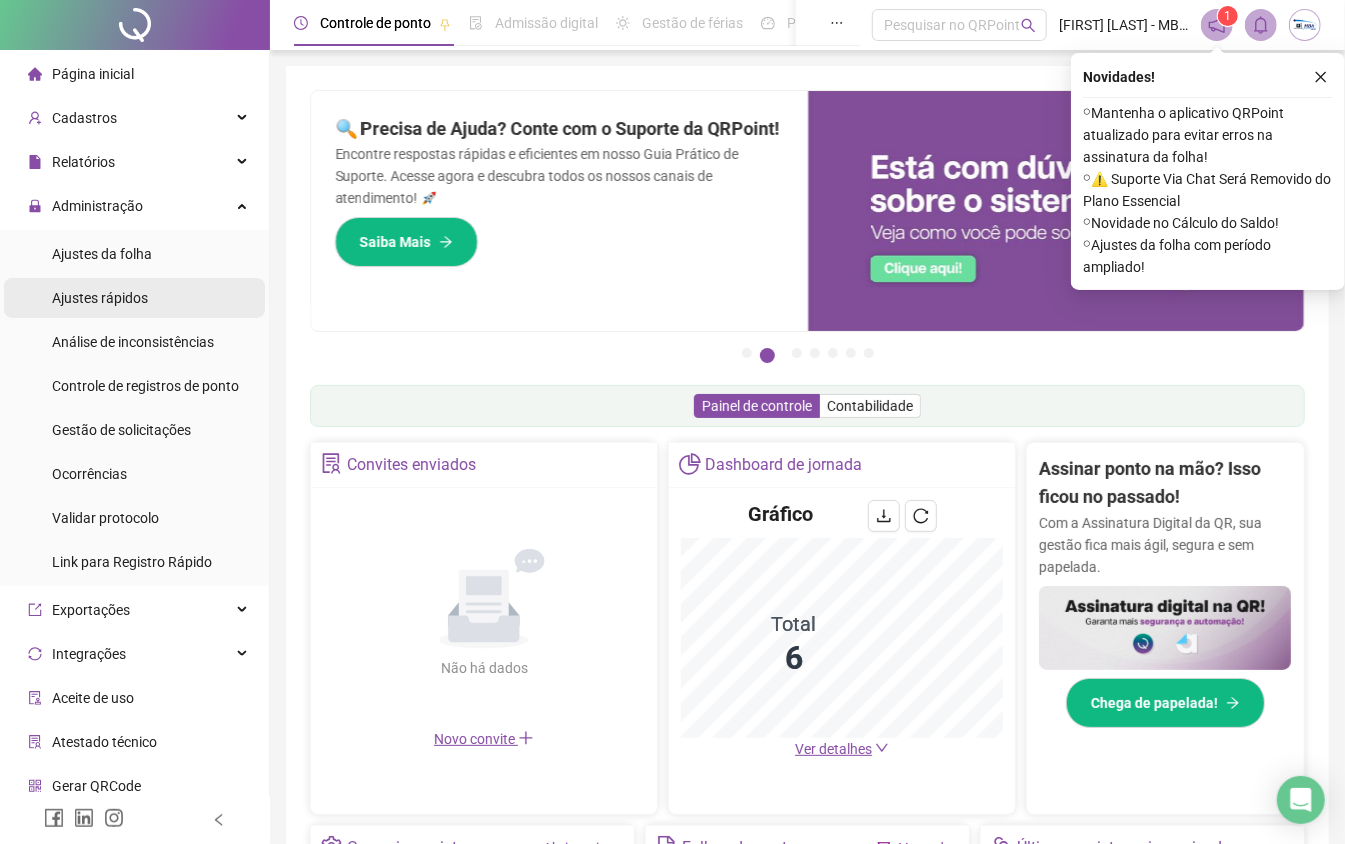 click on "Ajustes rápidos" at bounding box center (100, 298) 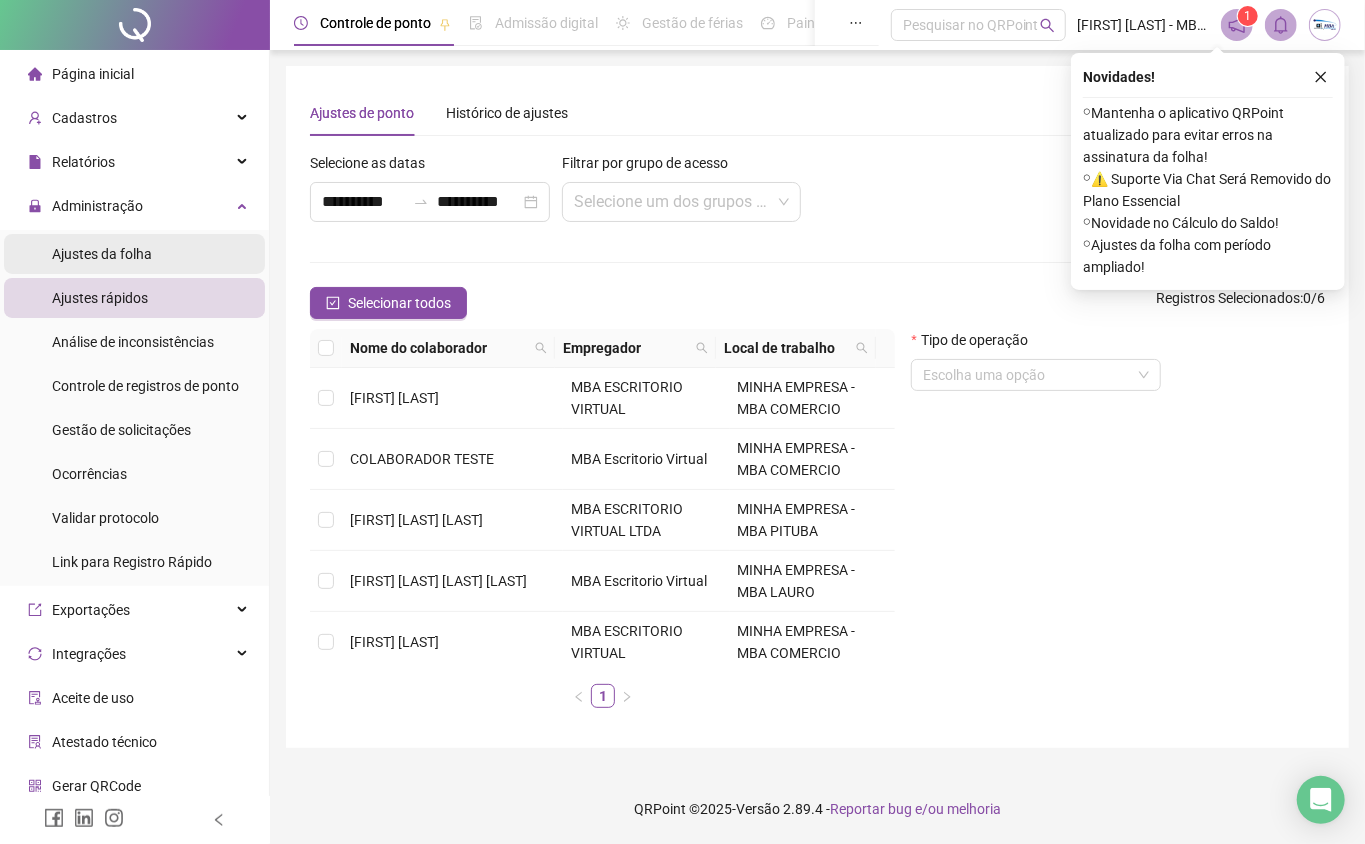 click on "Ajustes da folha" at bounding box center (102, 254) 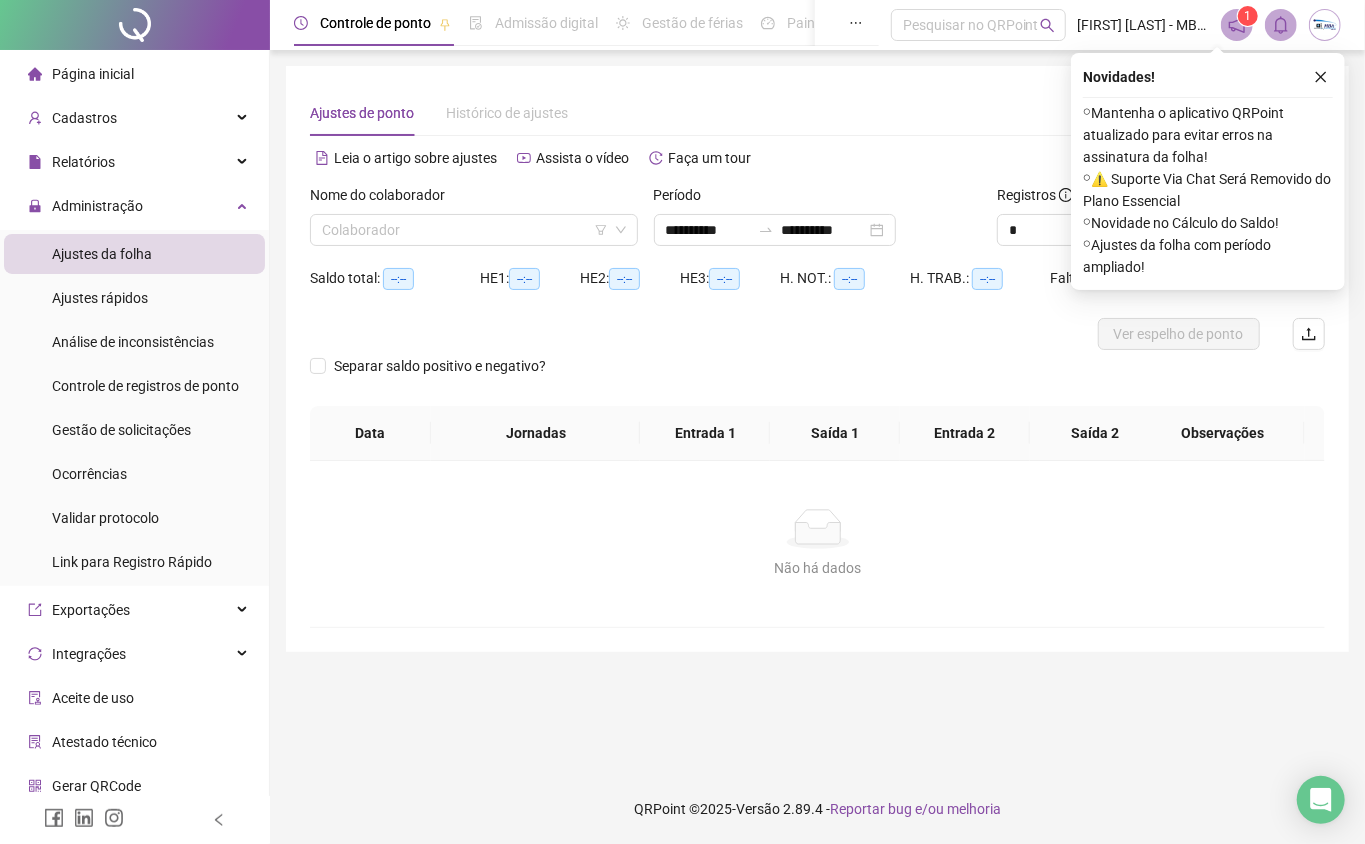 click on "Nome do colaborador" at bounding box center (474, 199) 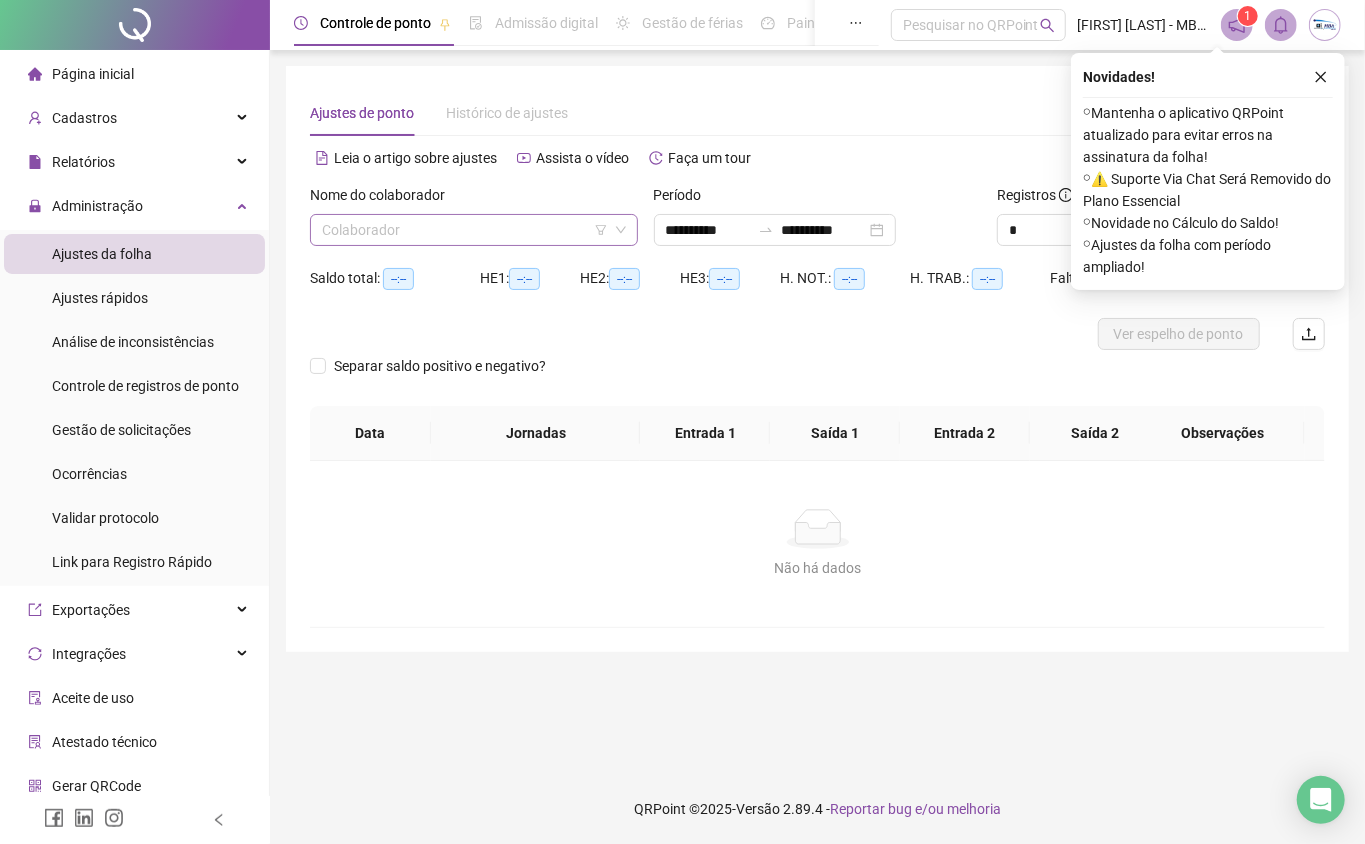 click at bounding box center [465, 230] 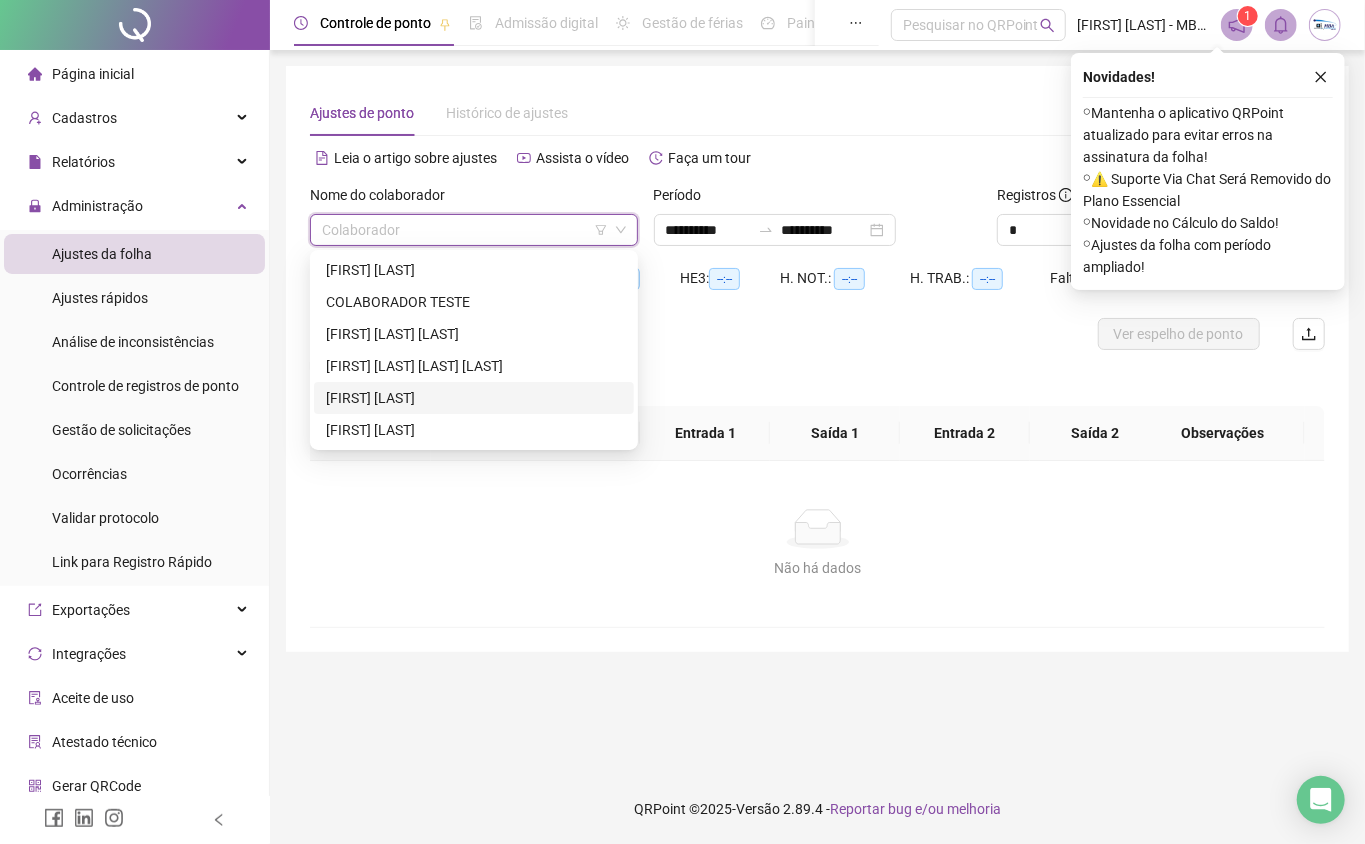 click on "RODRIGO SOUSA SOARES" at bounding box center [474, 398] 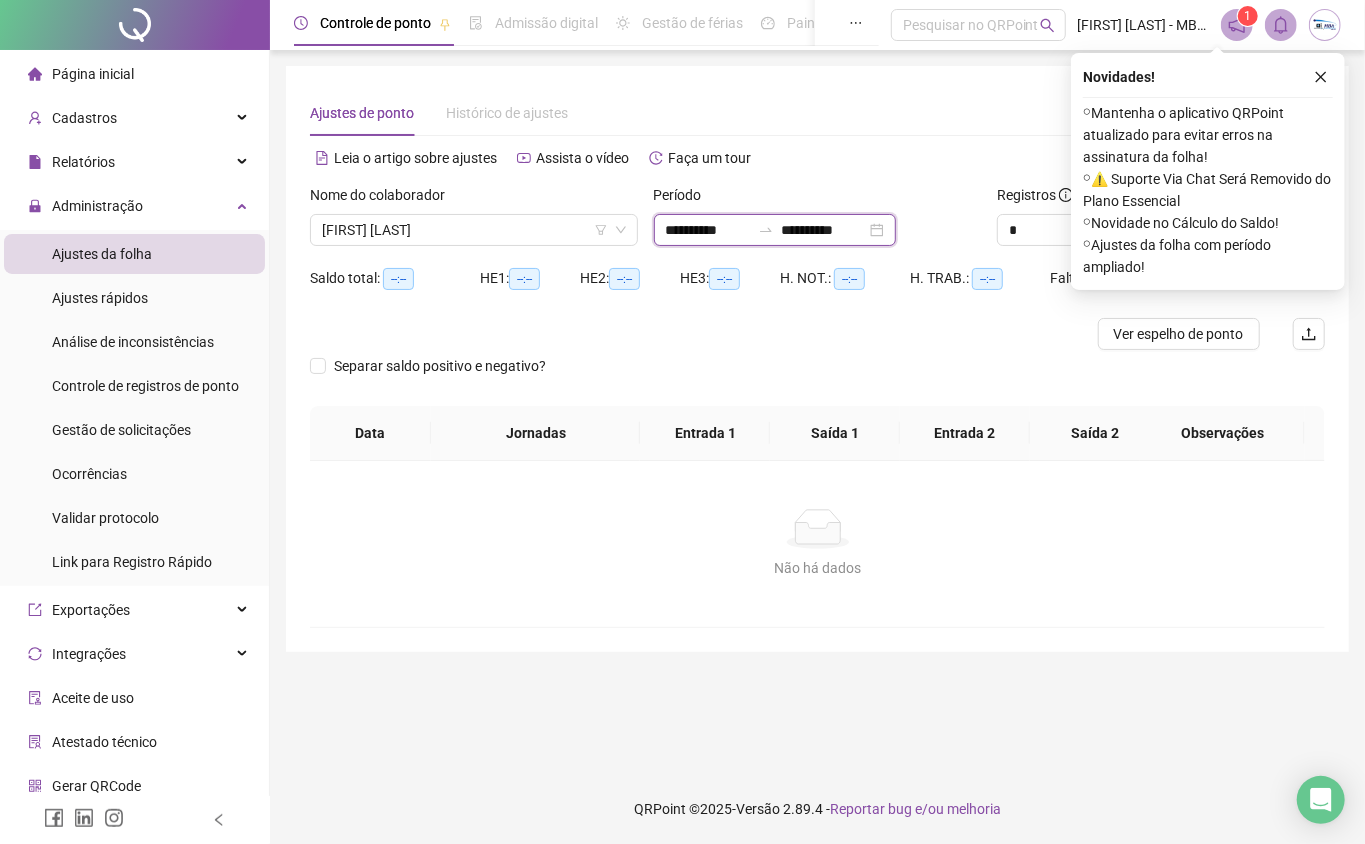 click on "**********" at bounding box center [708, 230] 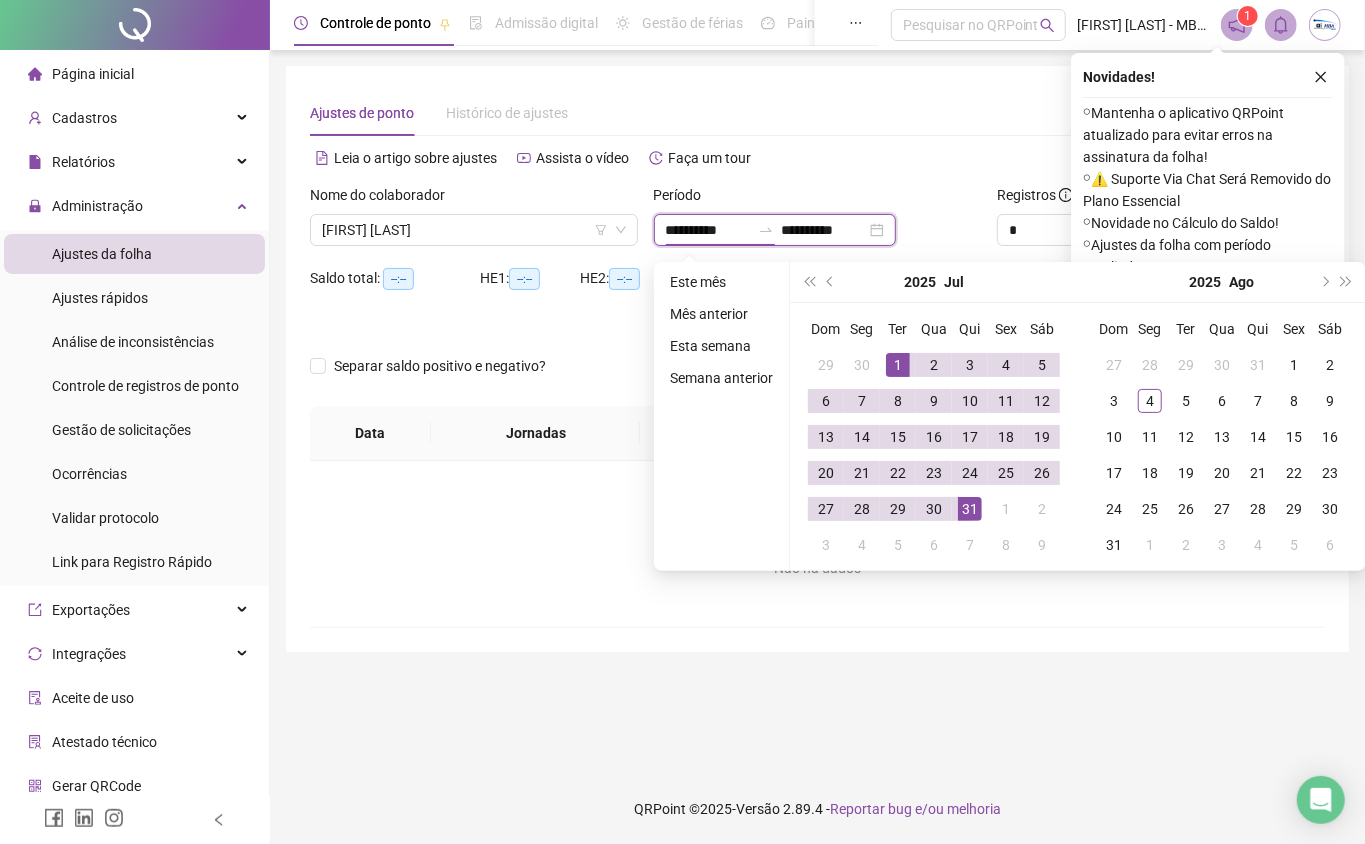 type on "**********" 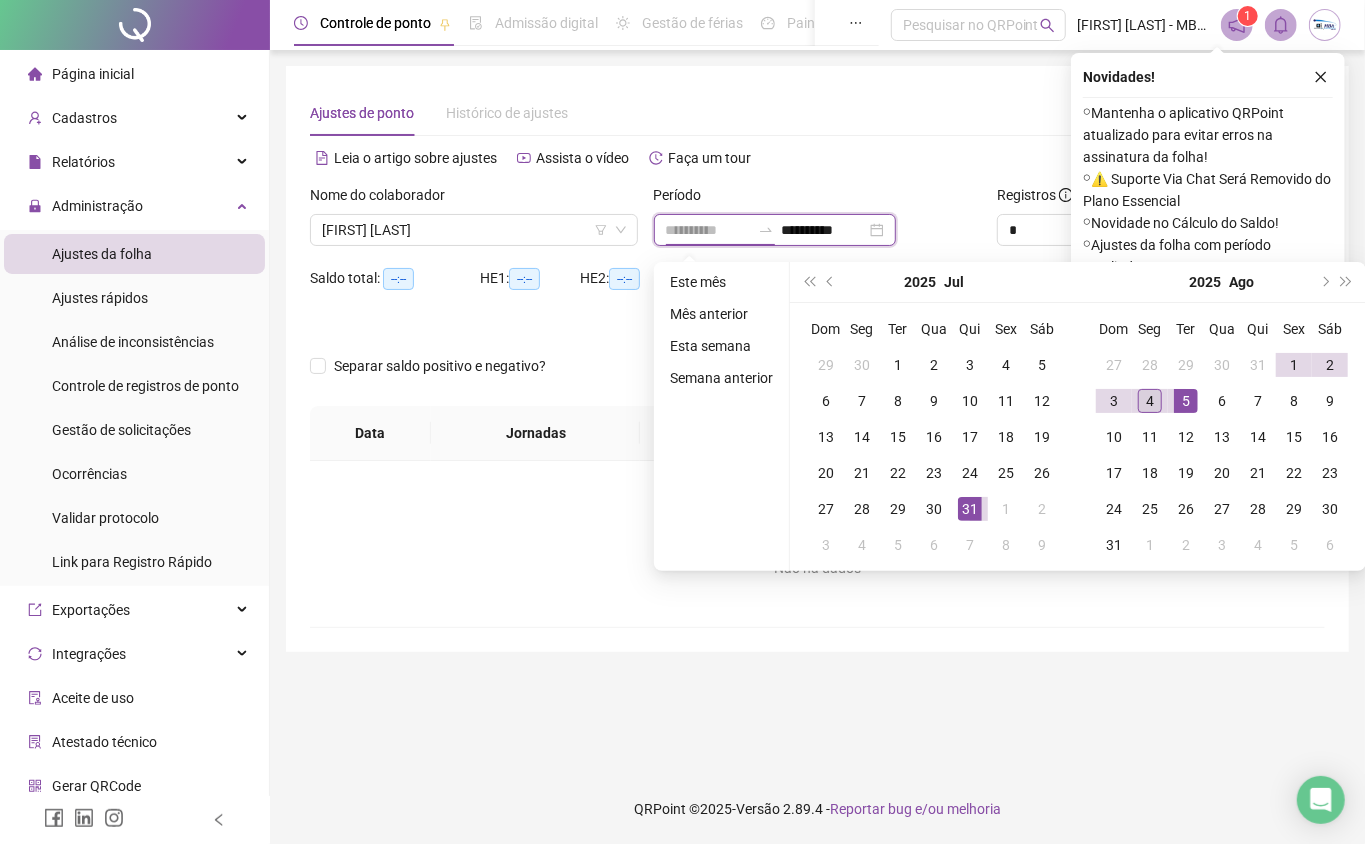 type on "**********" 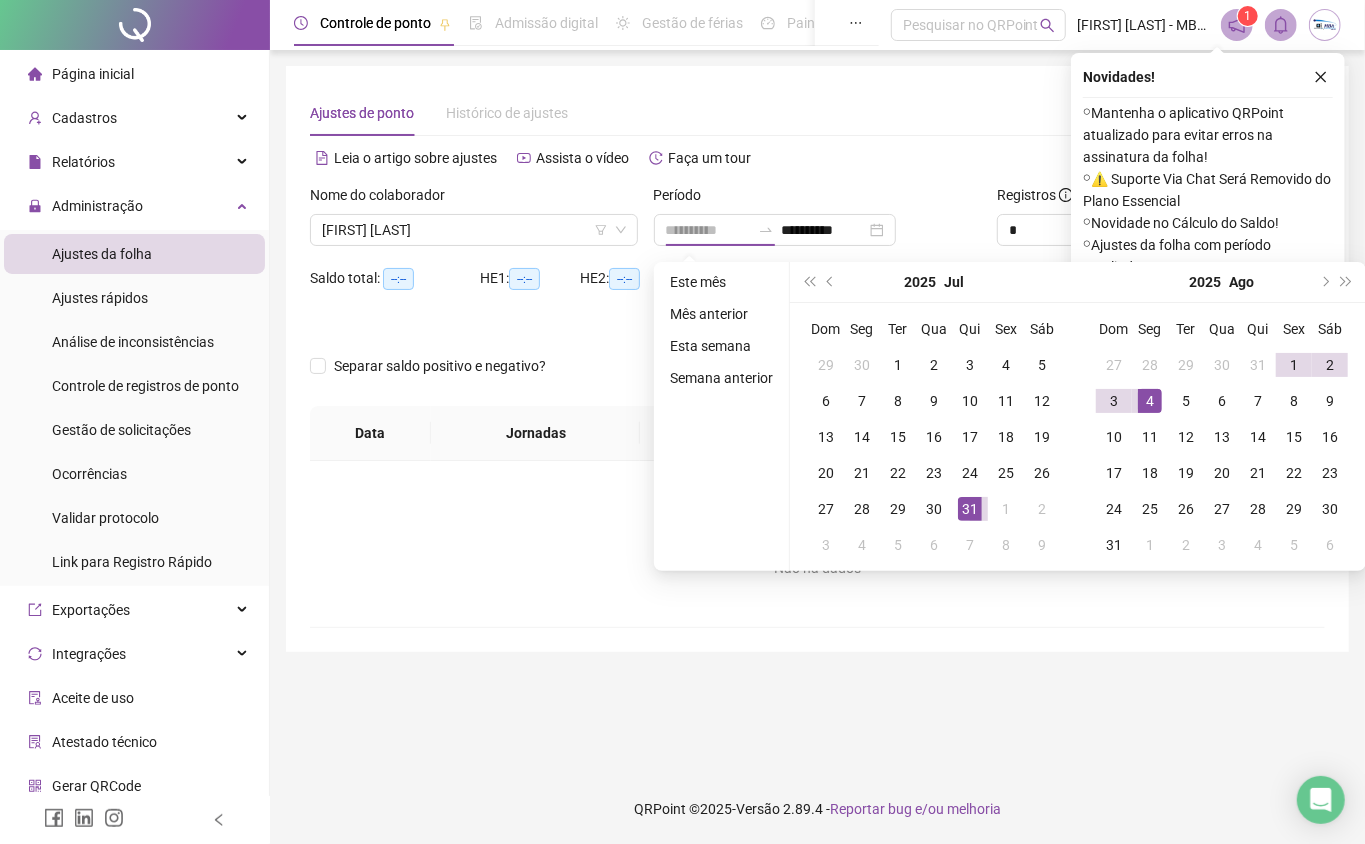 click on "4" at bounding box center [1150, 401] 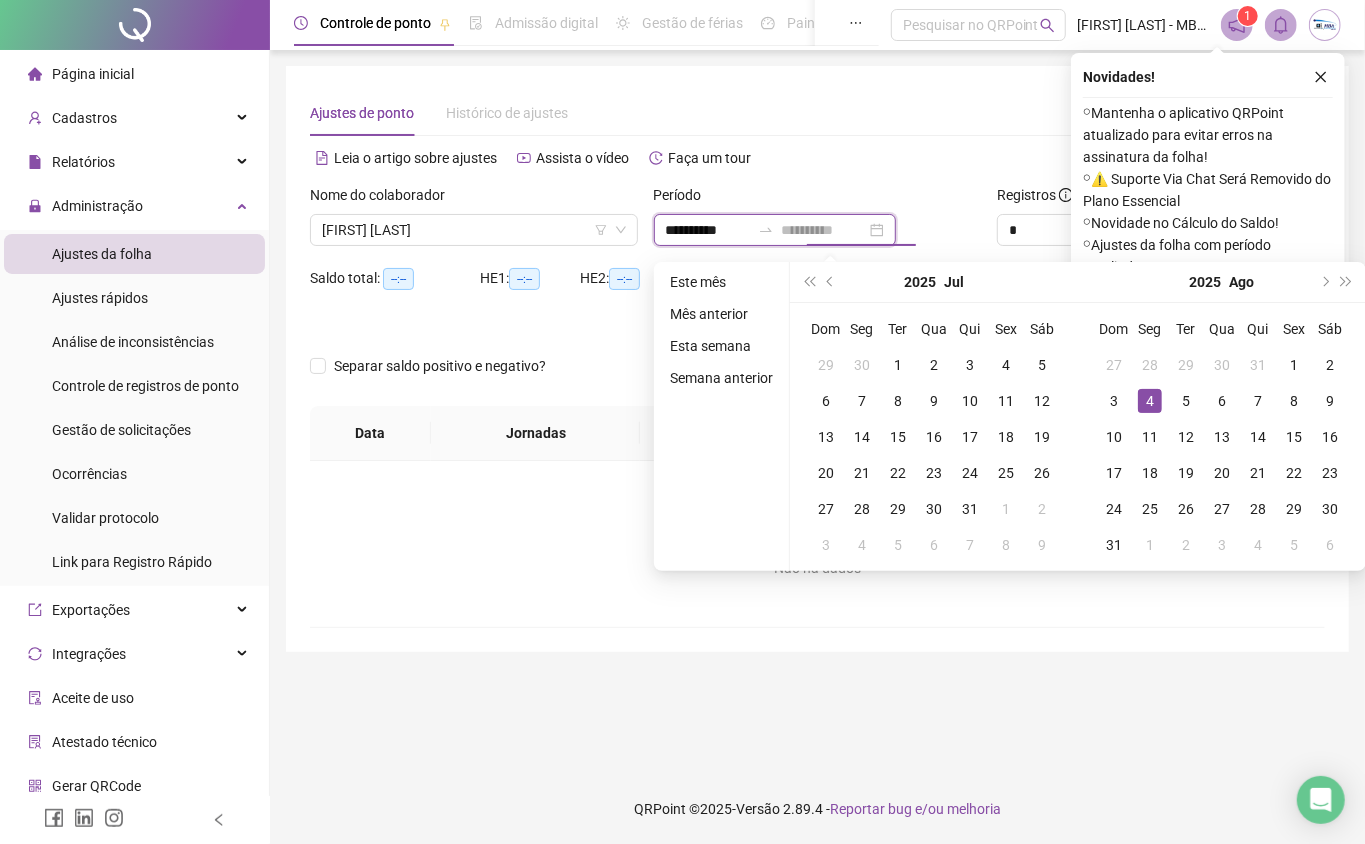 type on "**********" 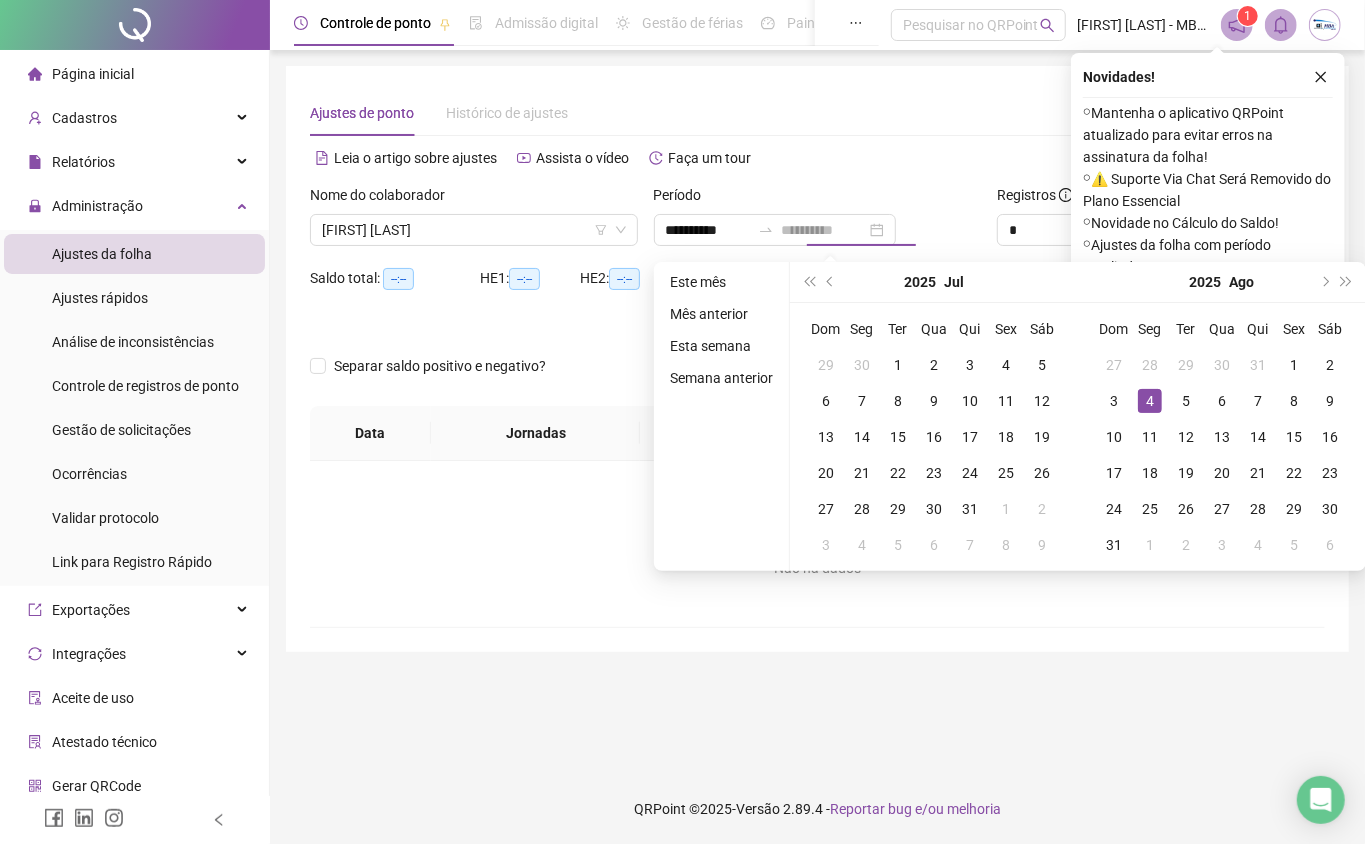click on "4" at bounding box center (1150, 401) 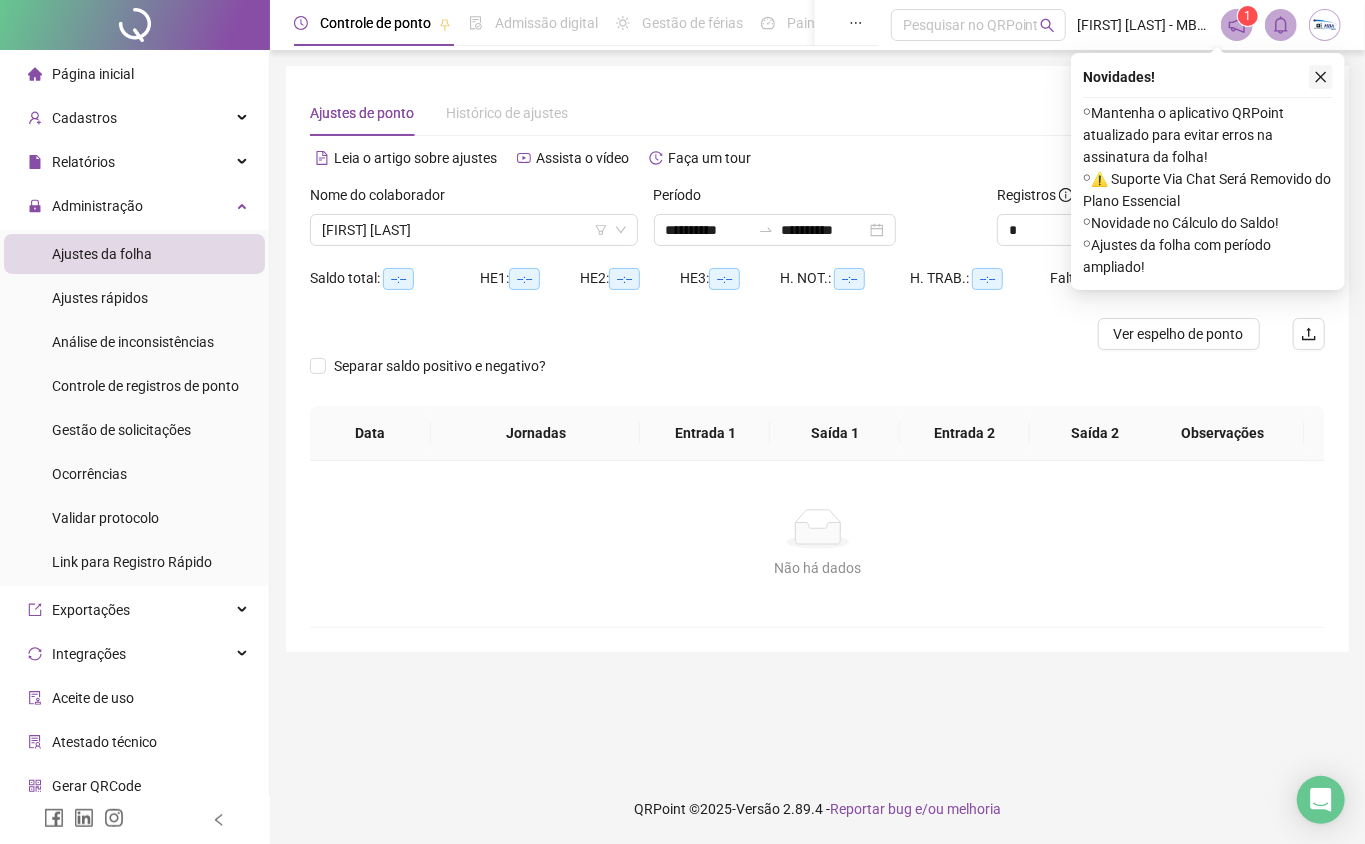 click 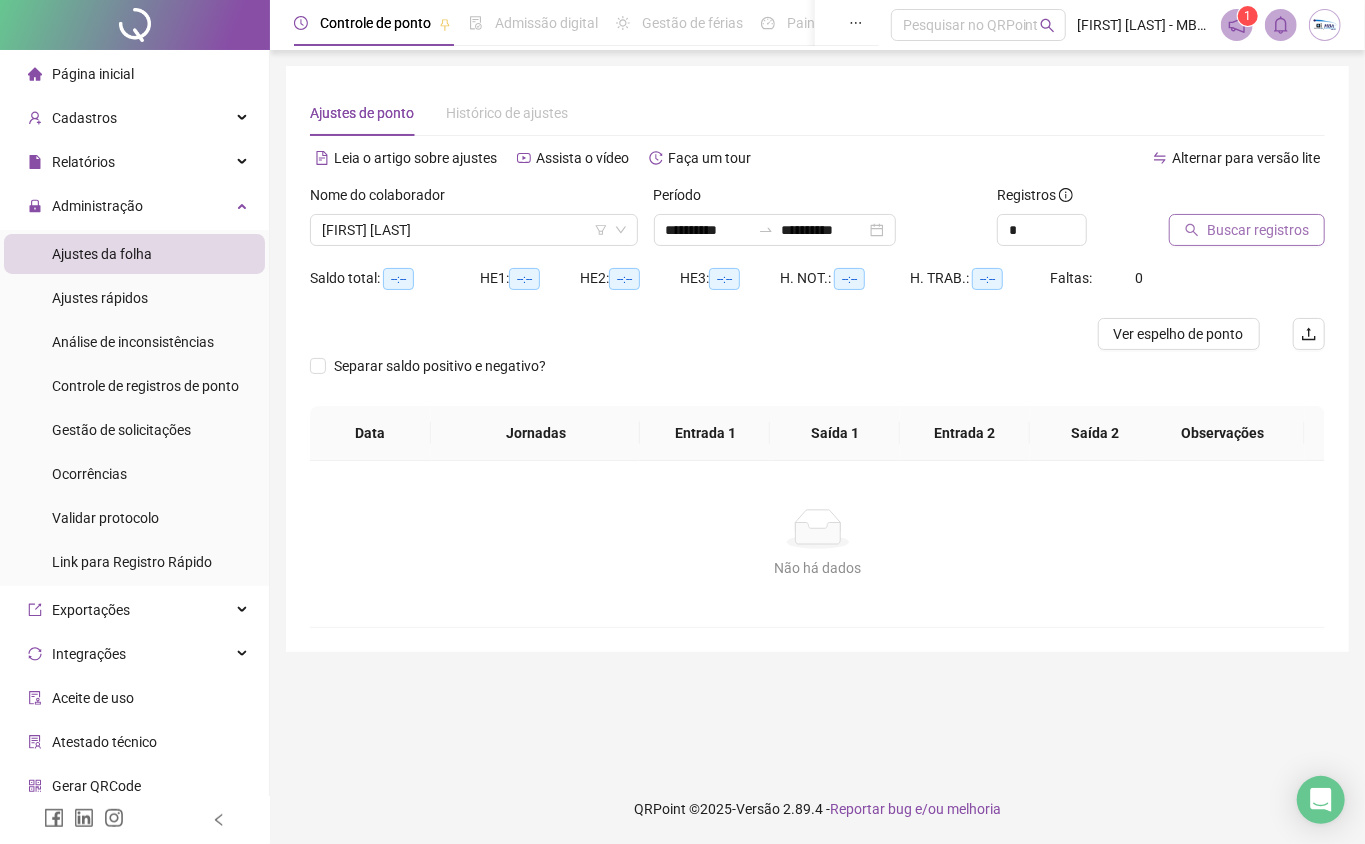 click on "Buscar registros" at bounding box center (1247, 230) 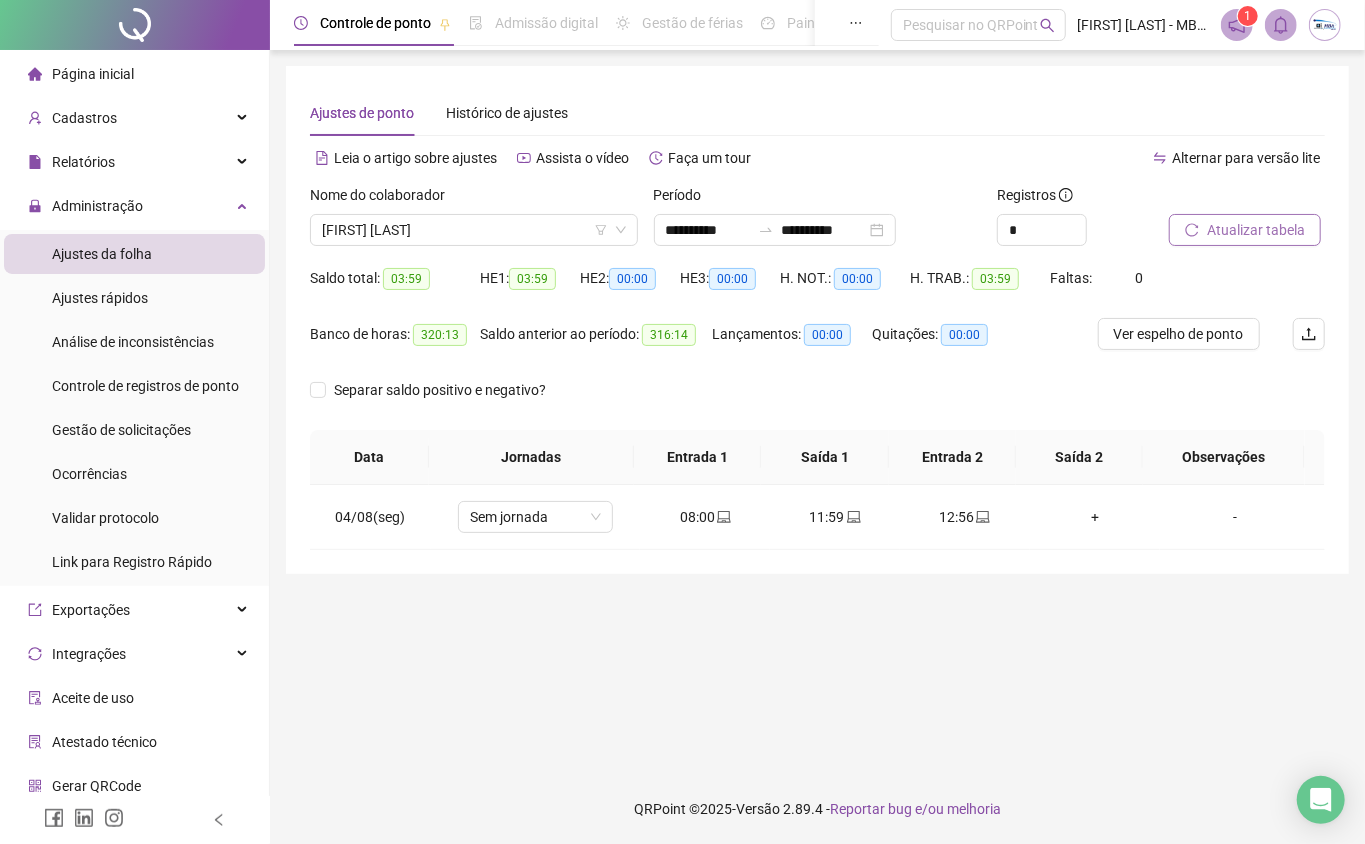 click on "Atualizar tabela" at bounding box center [1256, 230] 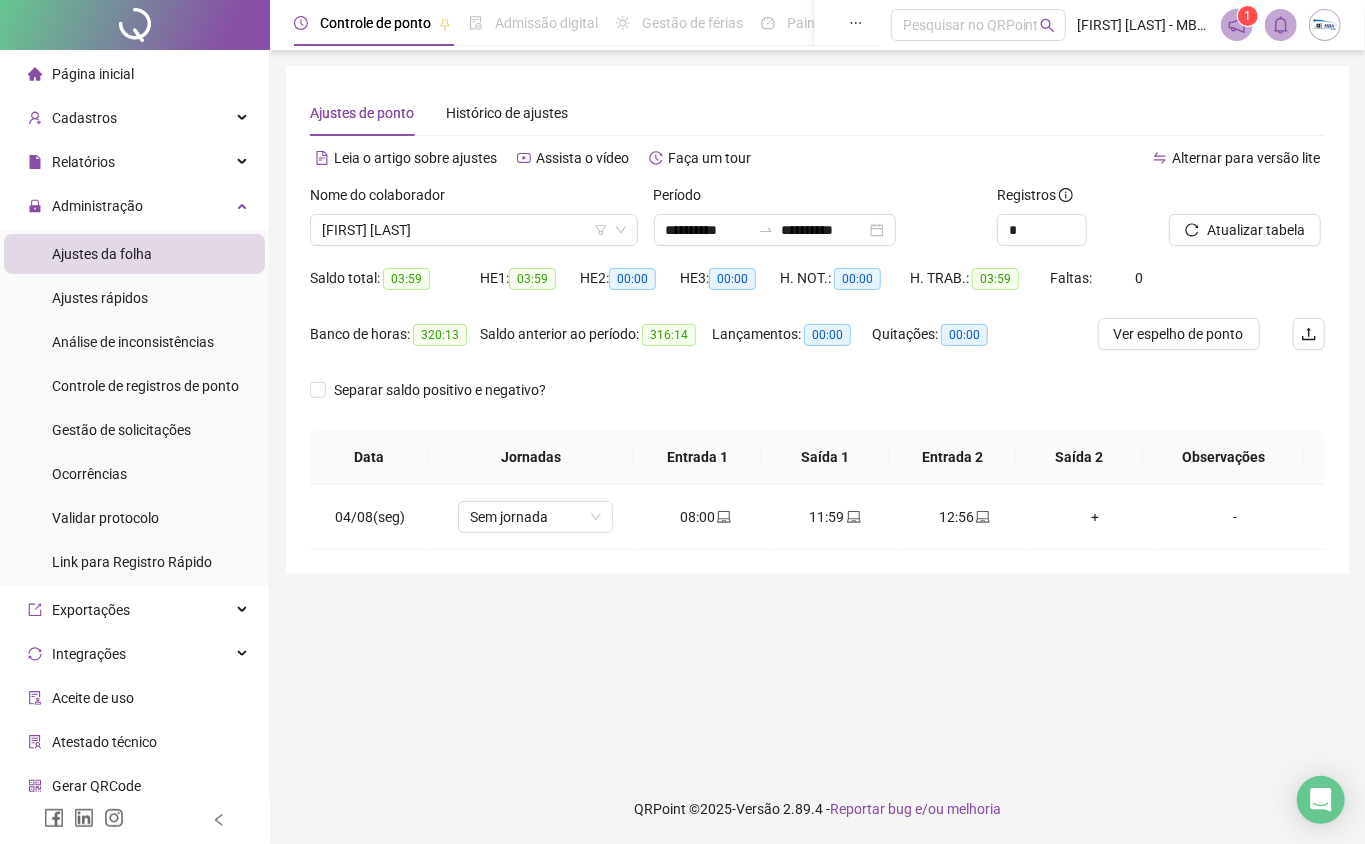 click at bounding box center [1325, 25] 